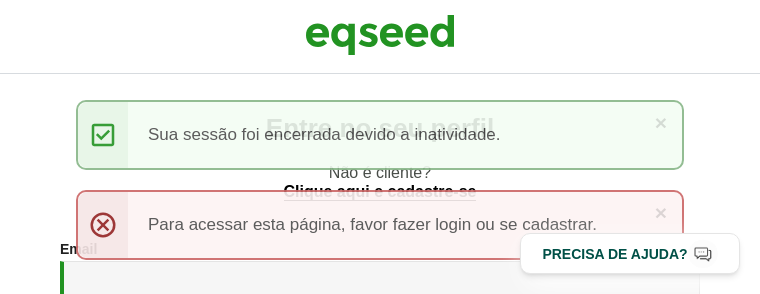 scroll, scrollTop: 0, scrollLeft: 0, axis: both 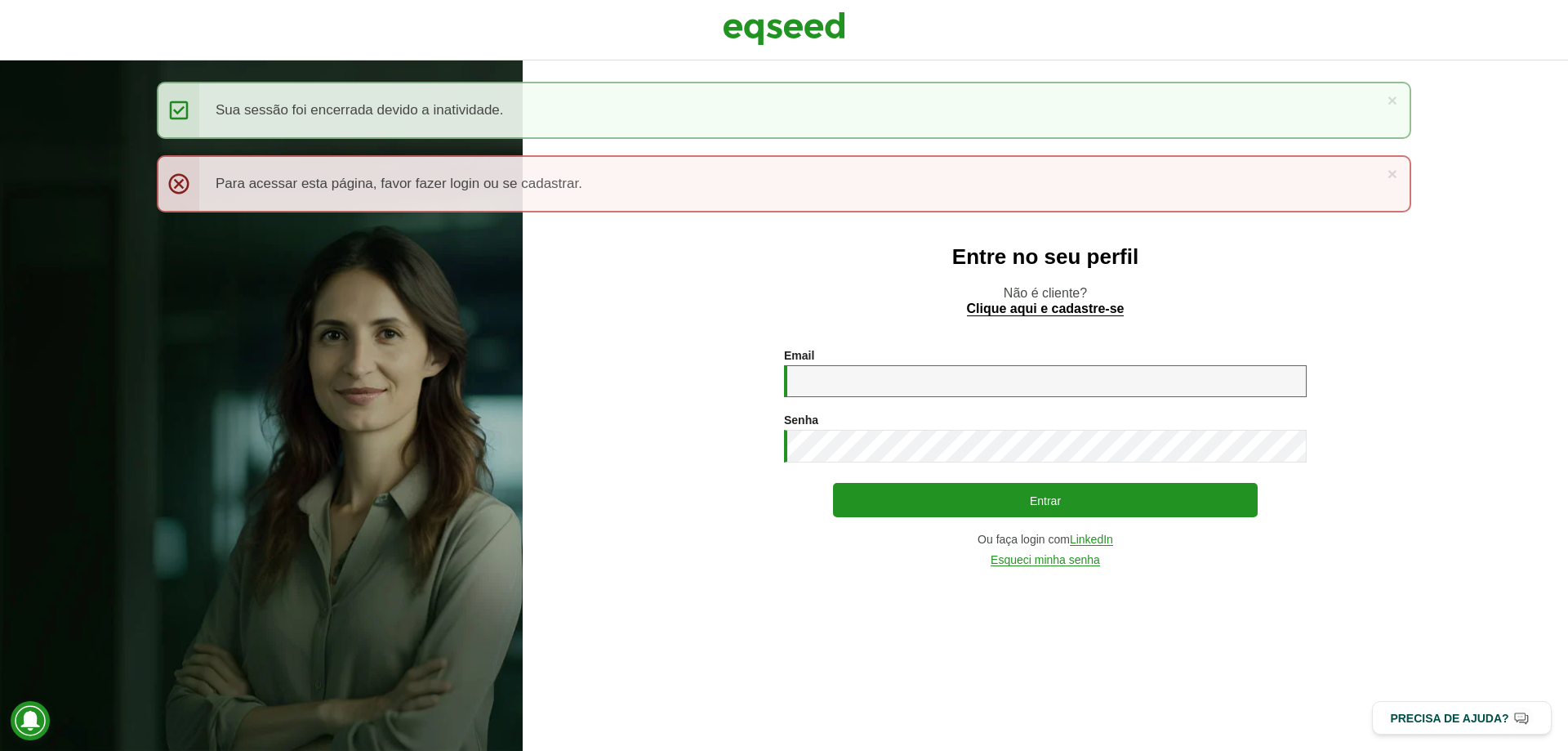 click on "Email  *" at bounding box center (1045, 381) 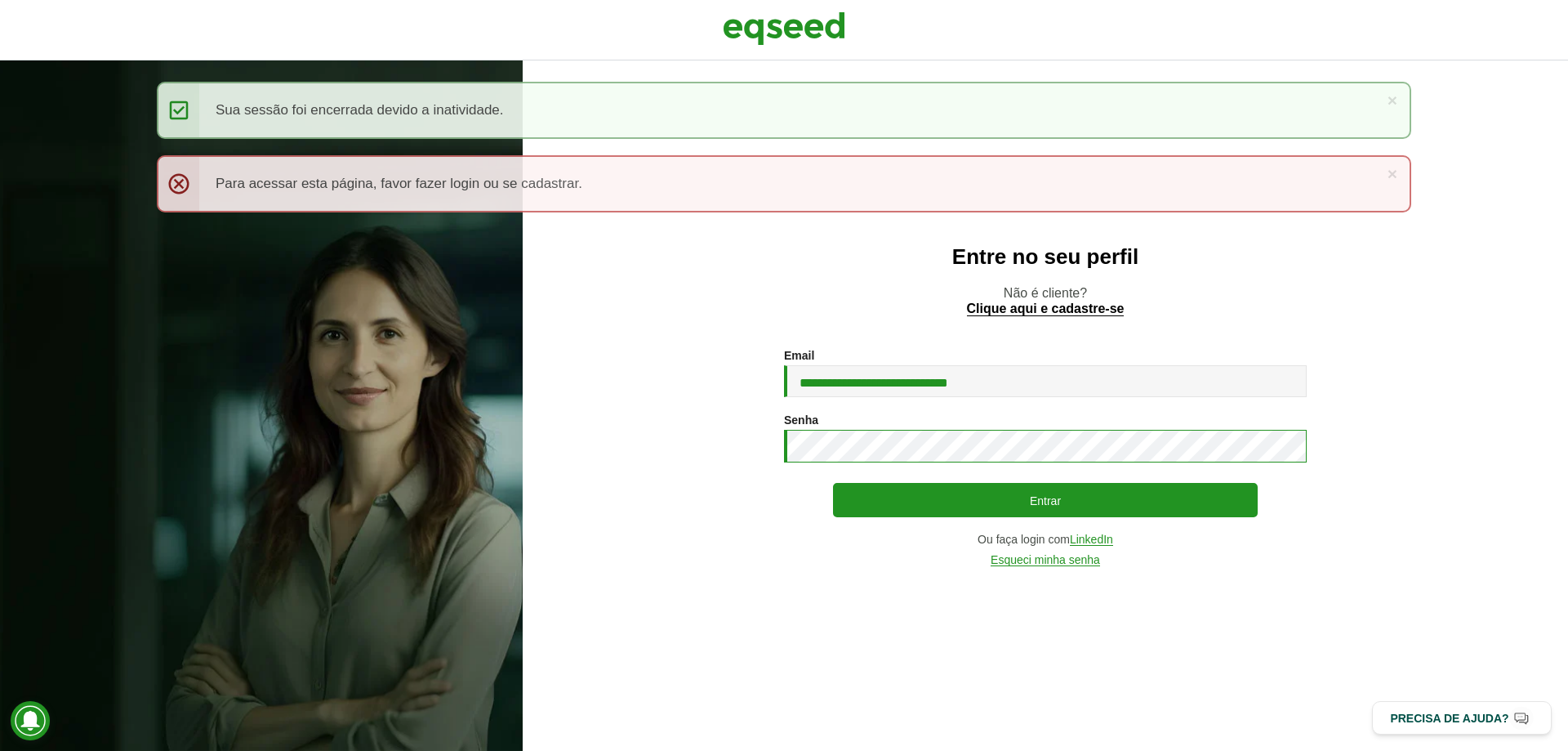 click on "Entrar" at bounding box center (1045, 500) 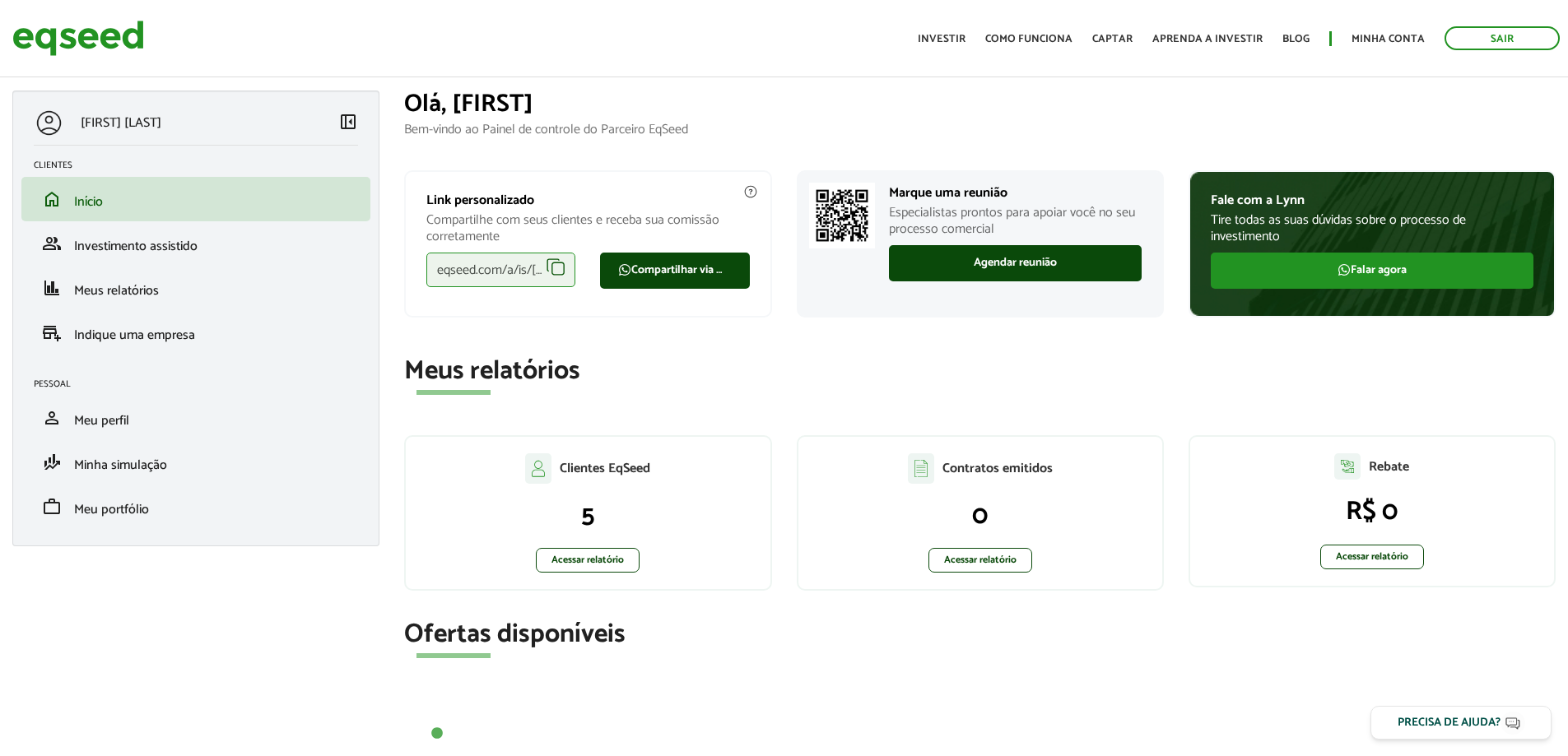 scroll, scrollTop: 0, scrollLeft: 0, axis: both 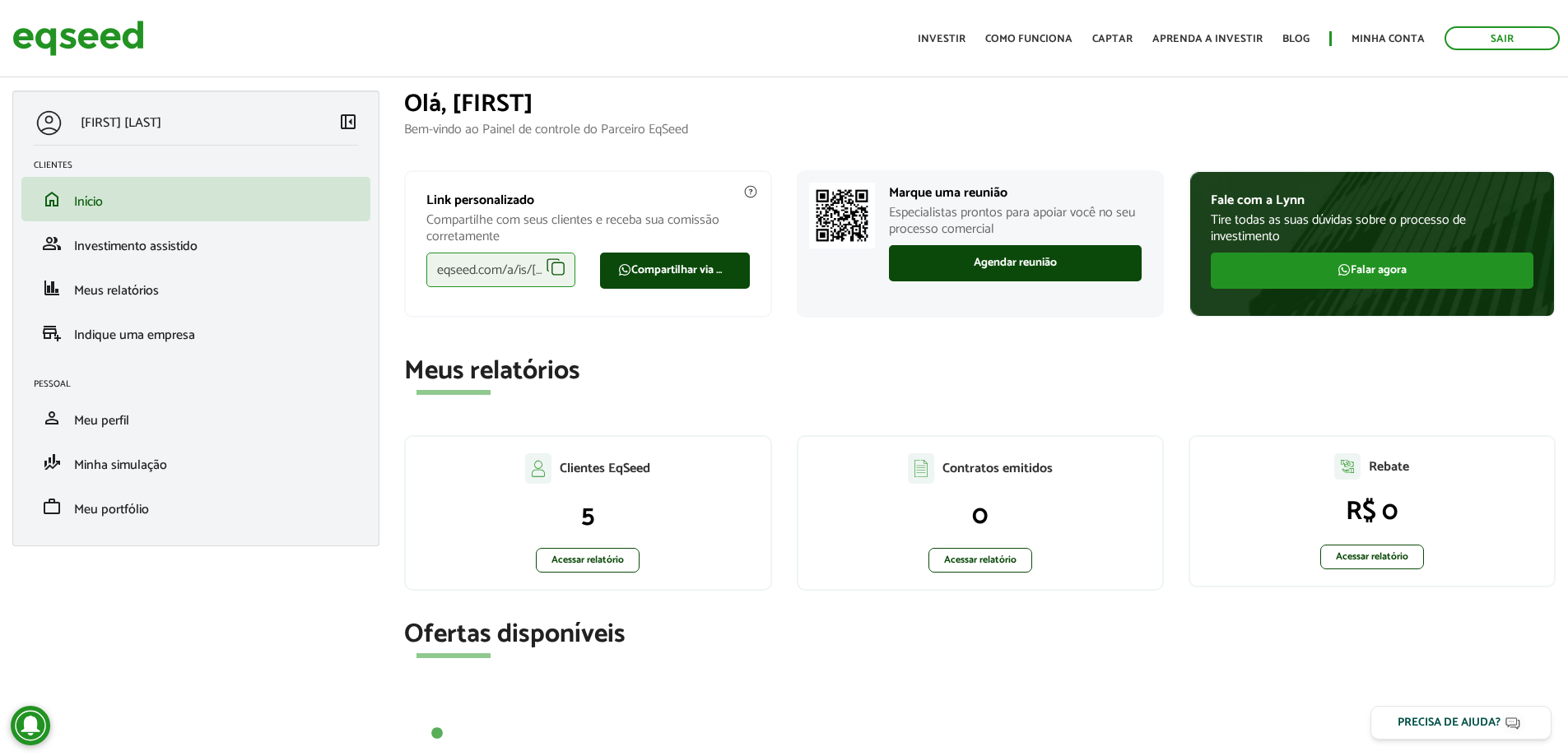 click on "5" at bounding box center [588, 516] 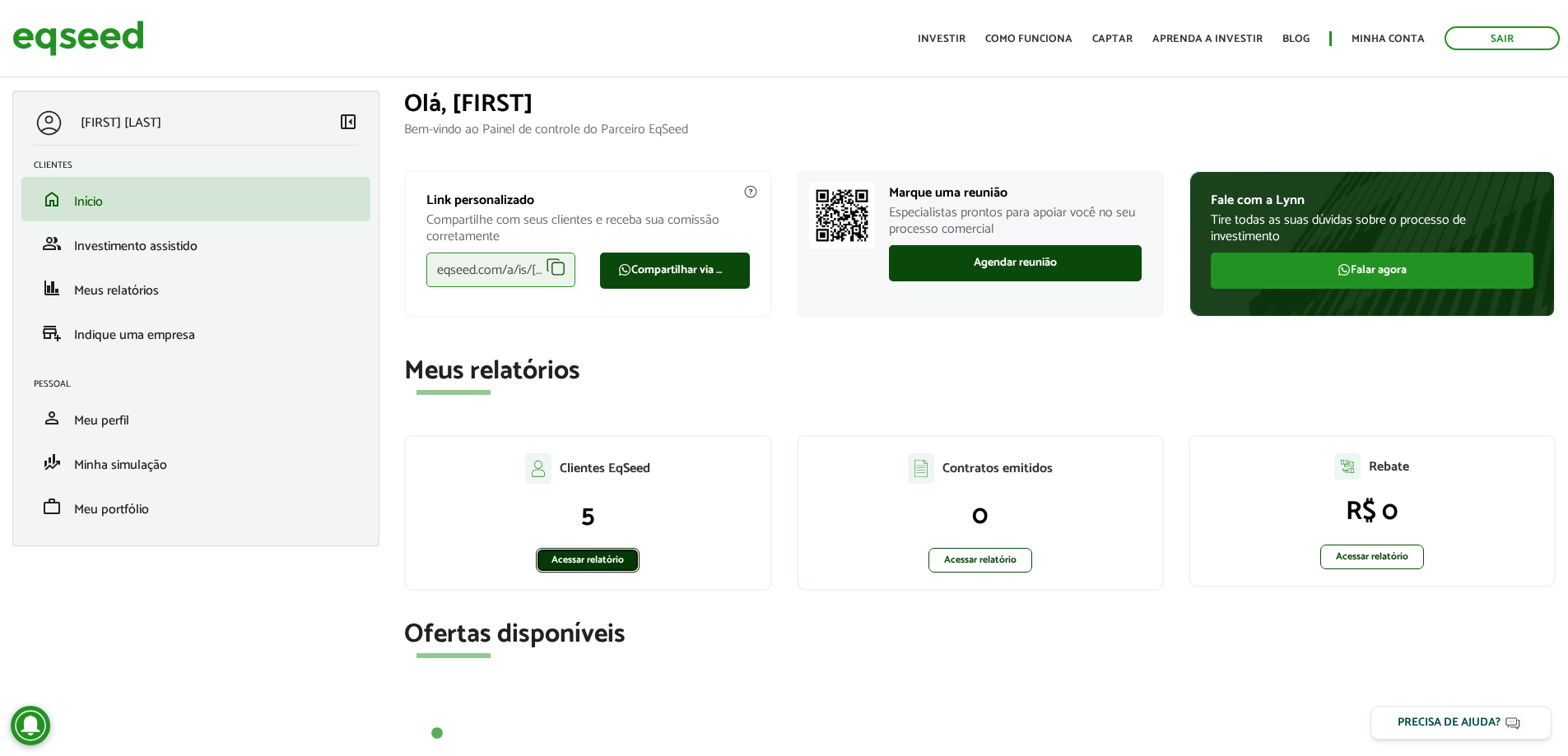 click on "Acessar relatório" at bounding box center (588, 560) 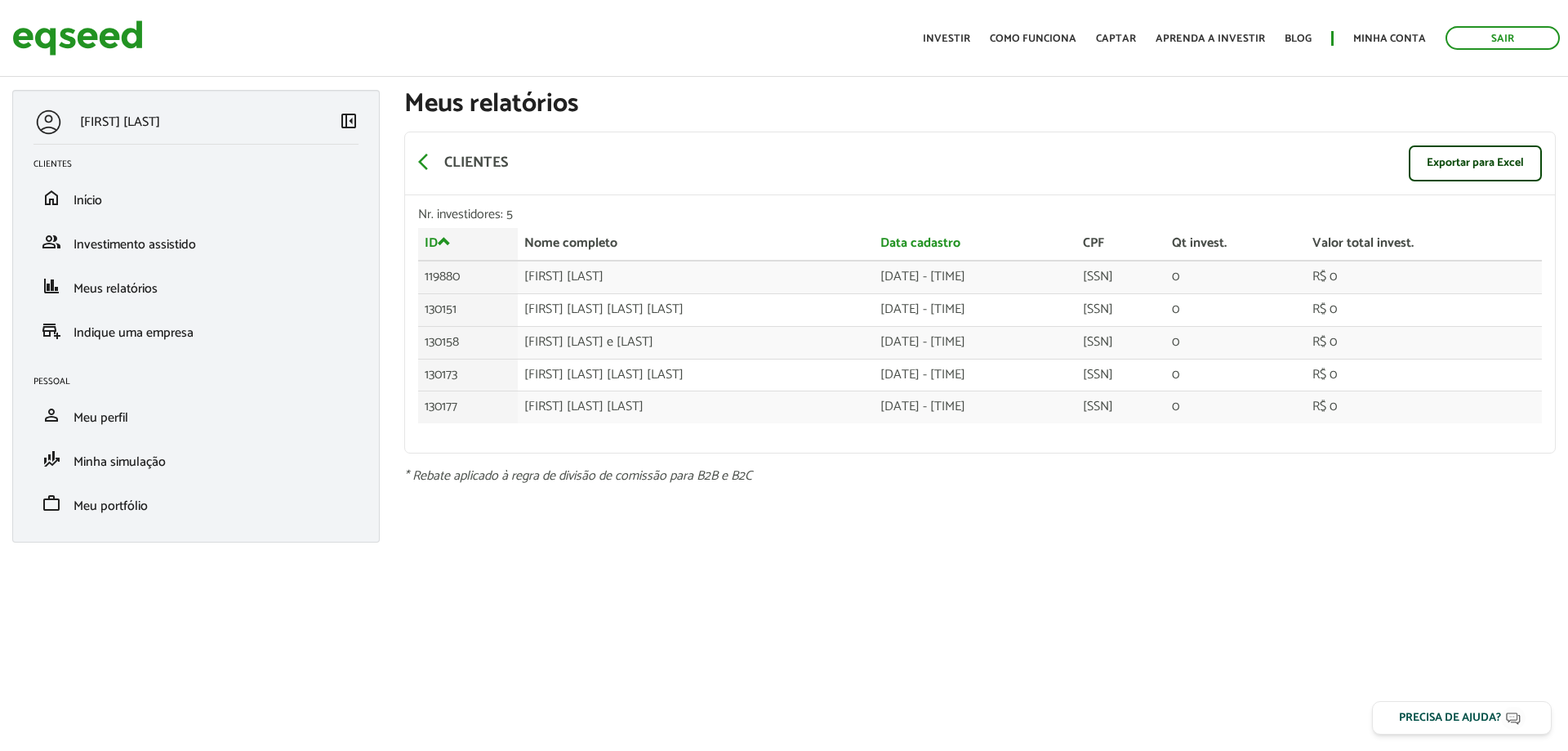 scroll, scrollTop: 0, scrollLeft: 0, axis: both 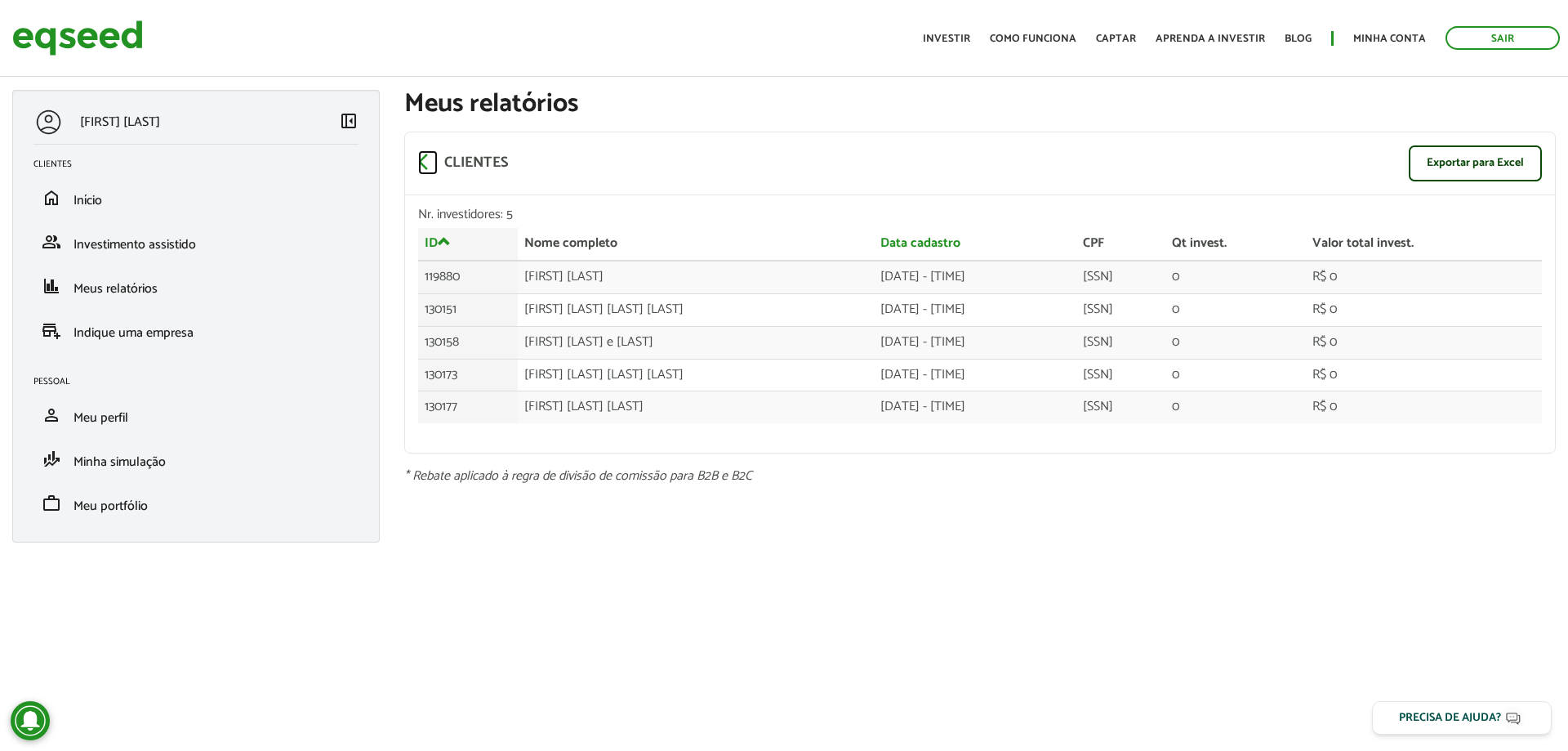 click on "arrow_back_ios" at bounding box center (428, 162) 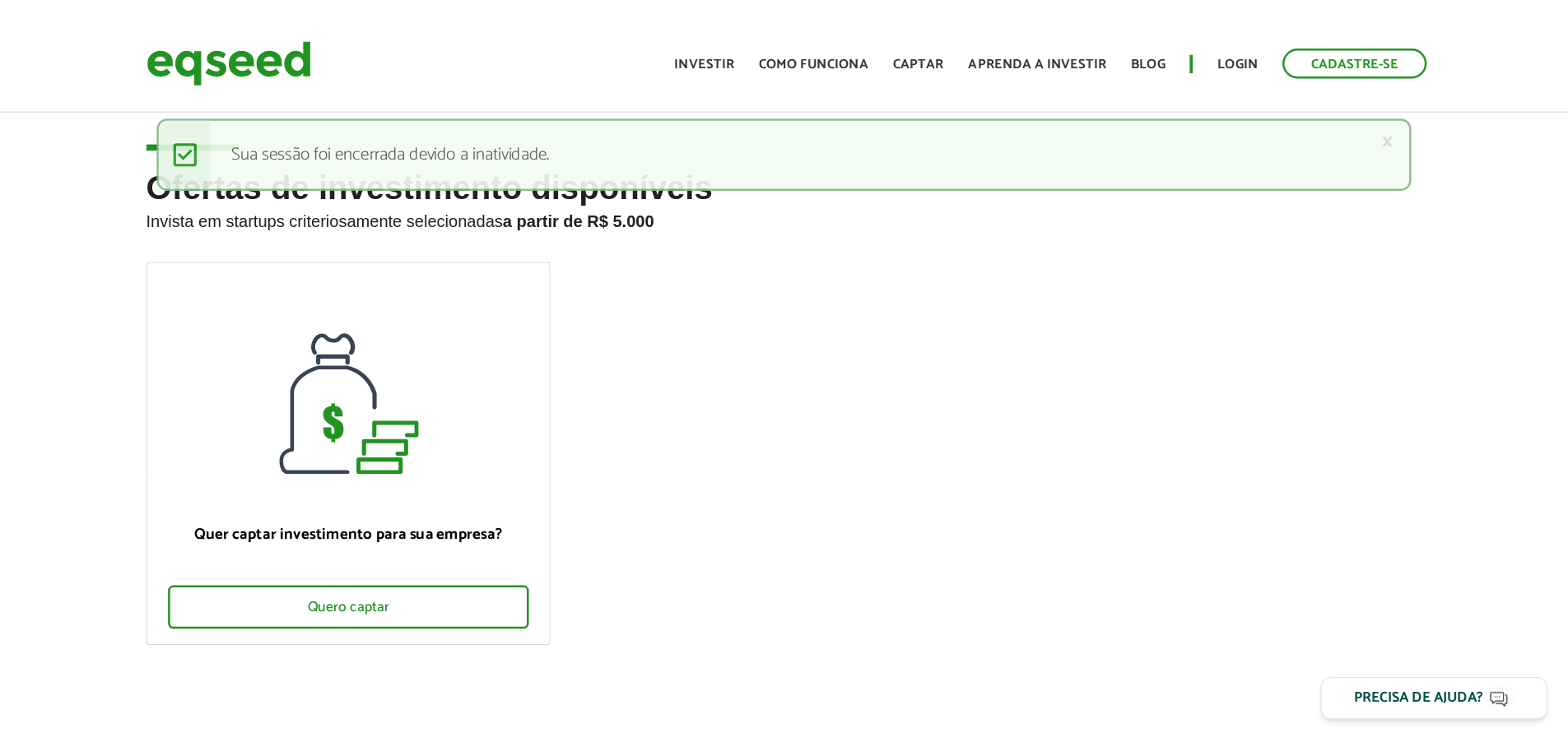 scroll, scrollTop: 0, scrollLeft: 0, axis: both 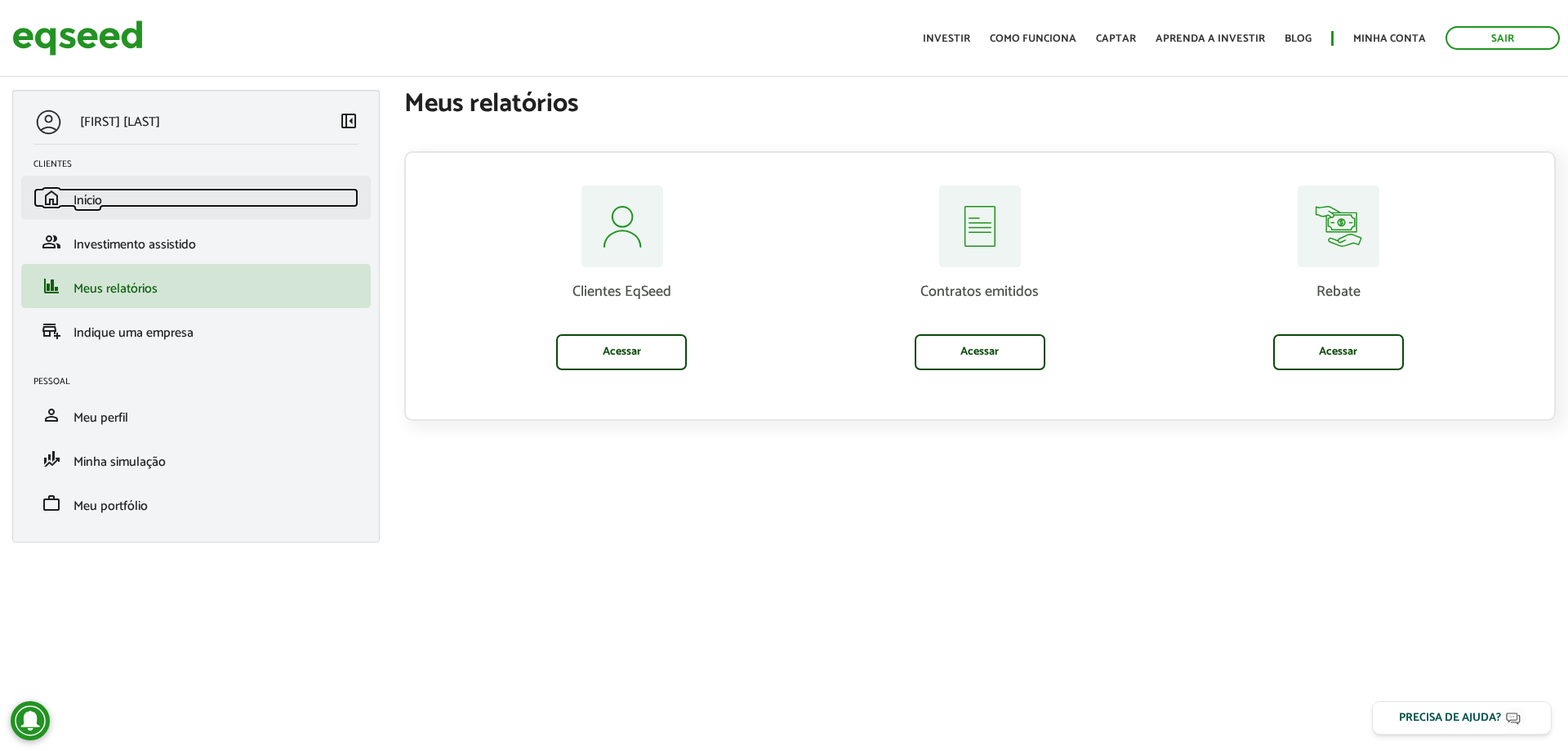 click on "home Início" at bounding box center (196, 198) 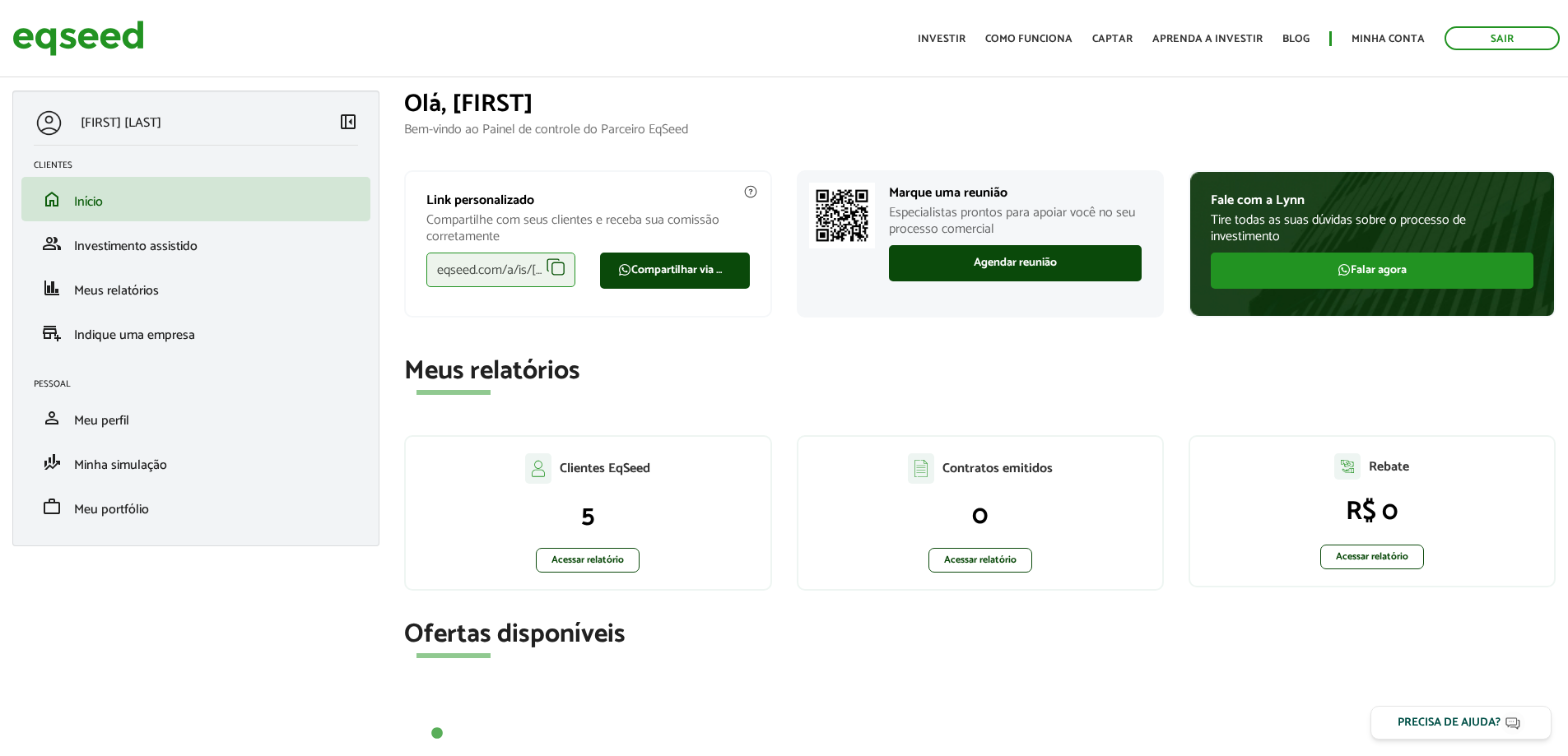 scroll, scrollTop: 0, scrollLeft: 0, axis: both 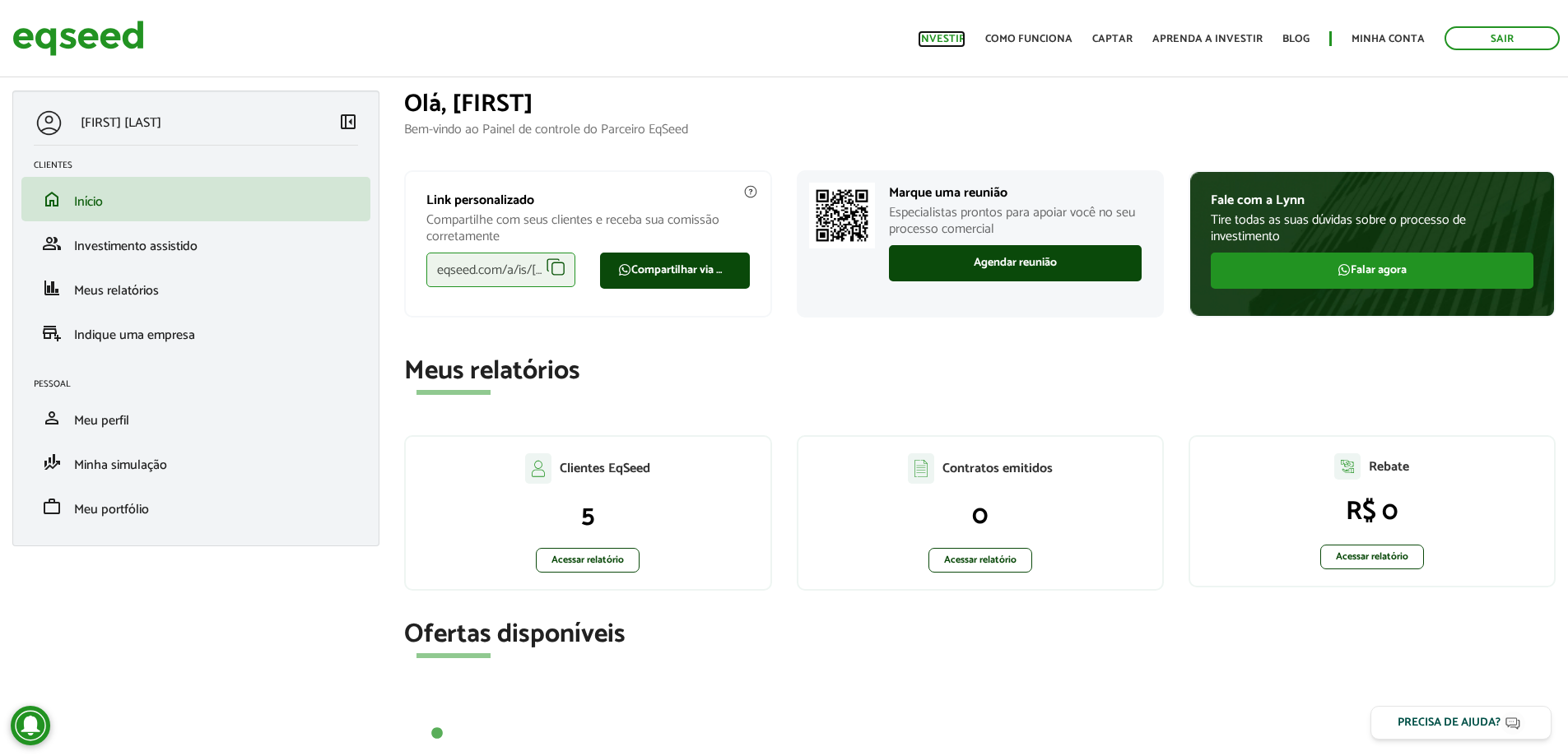 click on "Investir" at bounding box center [942, 39] 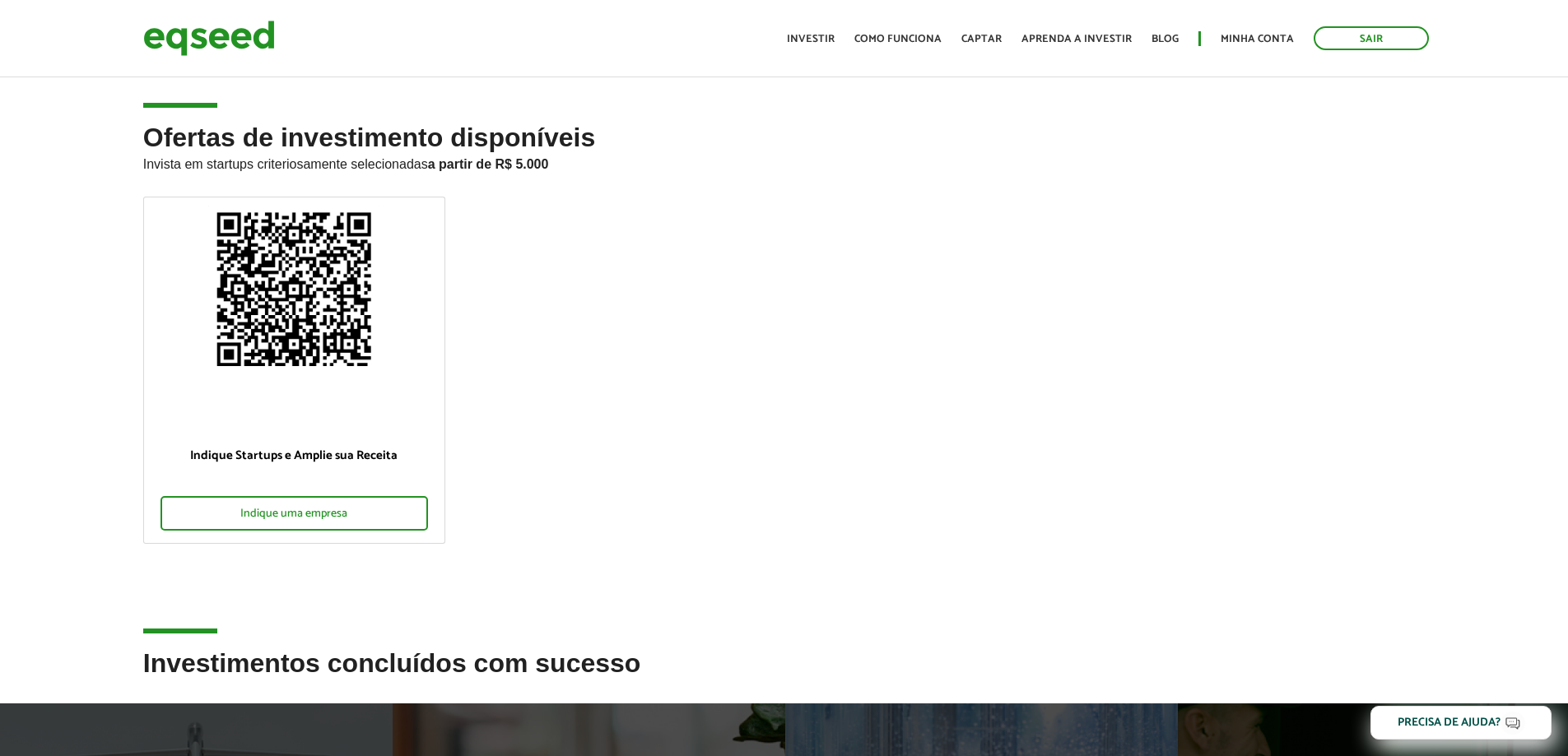 scroll, scrollTop: 0, scrollLeft: 0, axis: both 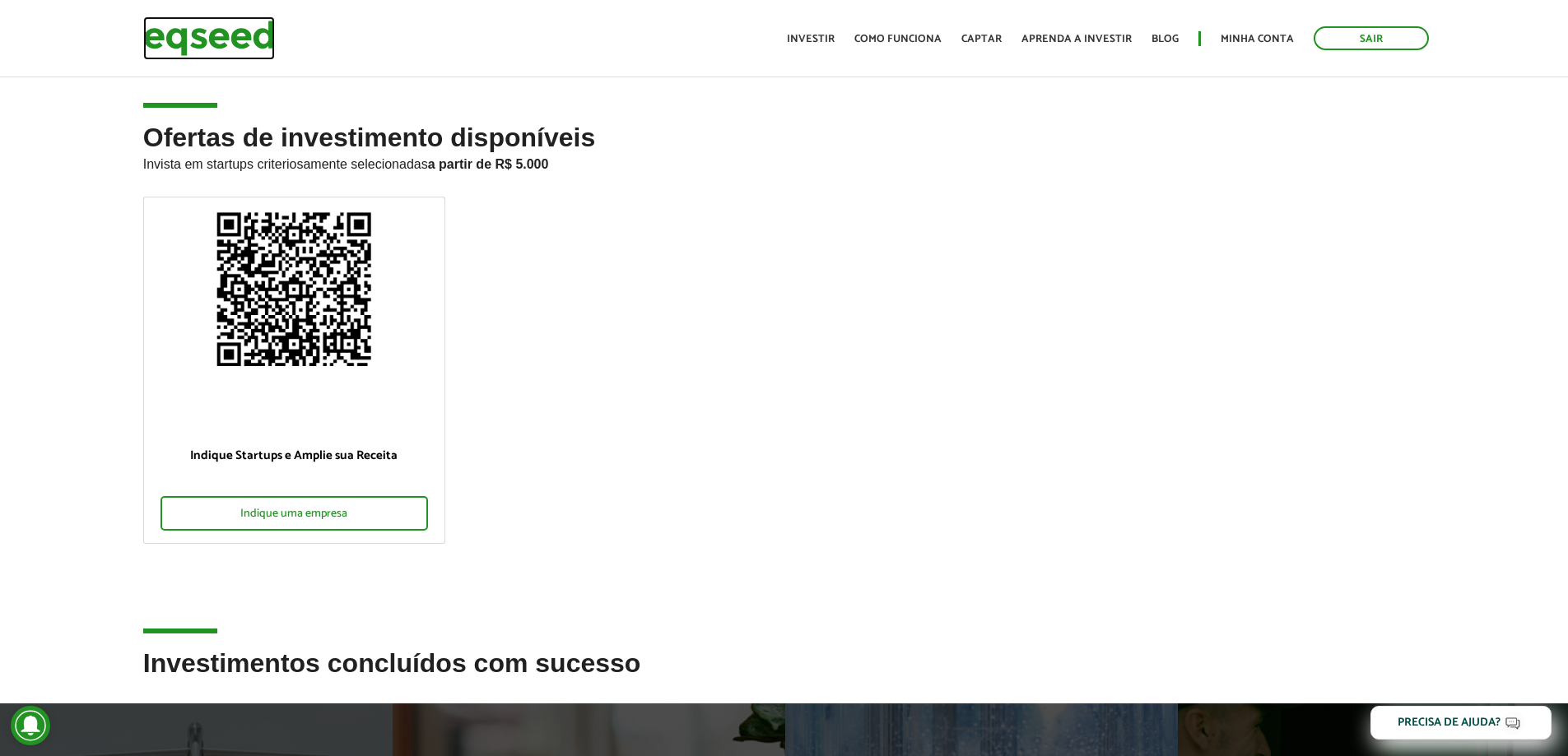 click at bounding box center (209, 38) 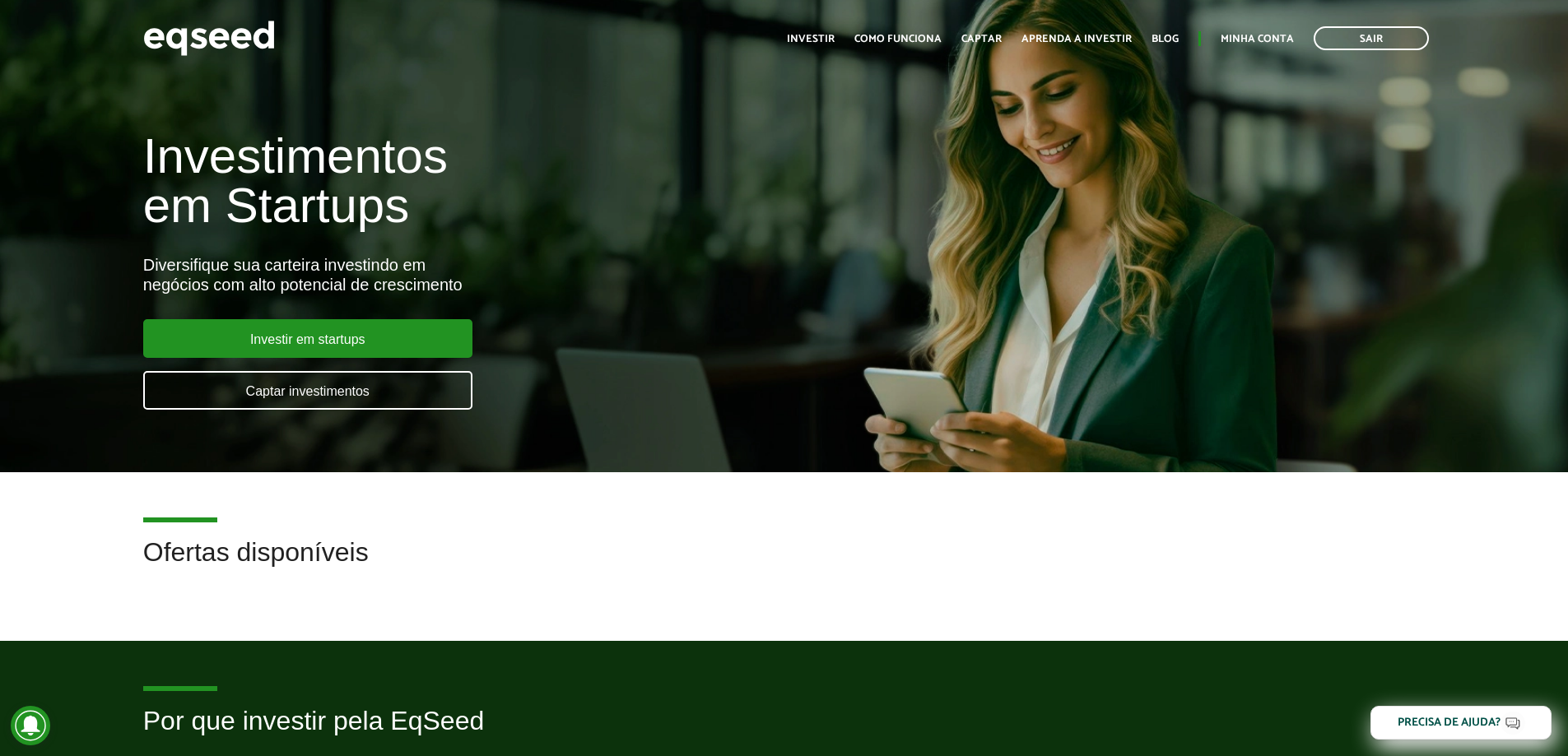 scroll, scrollTop: 0, scrollLeft: 0, axis: both 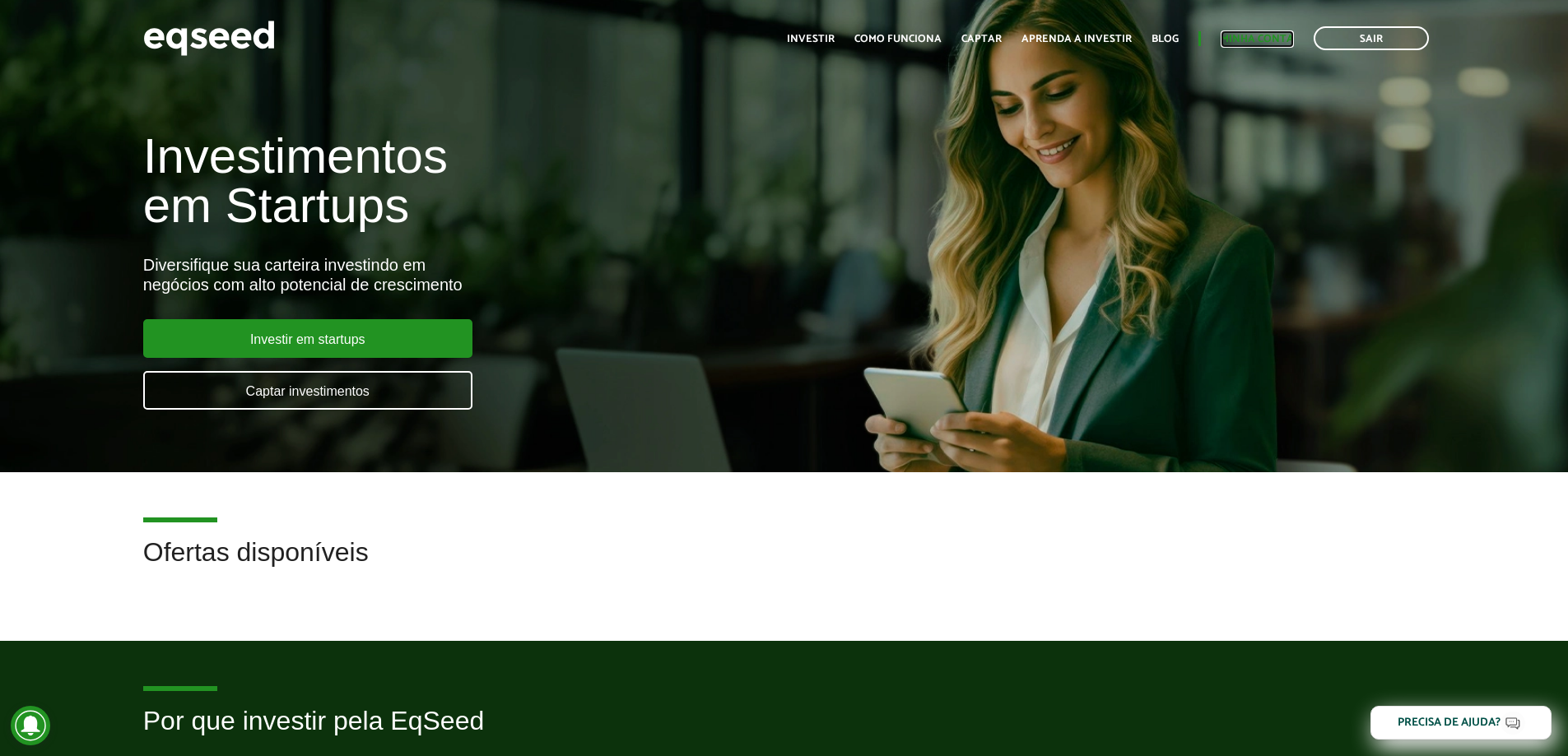 click on "Minha conta" at bounding box center (1257, 39) 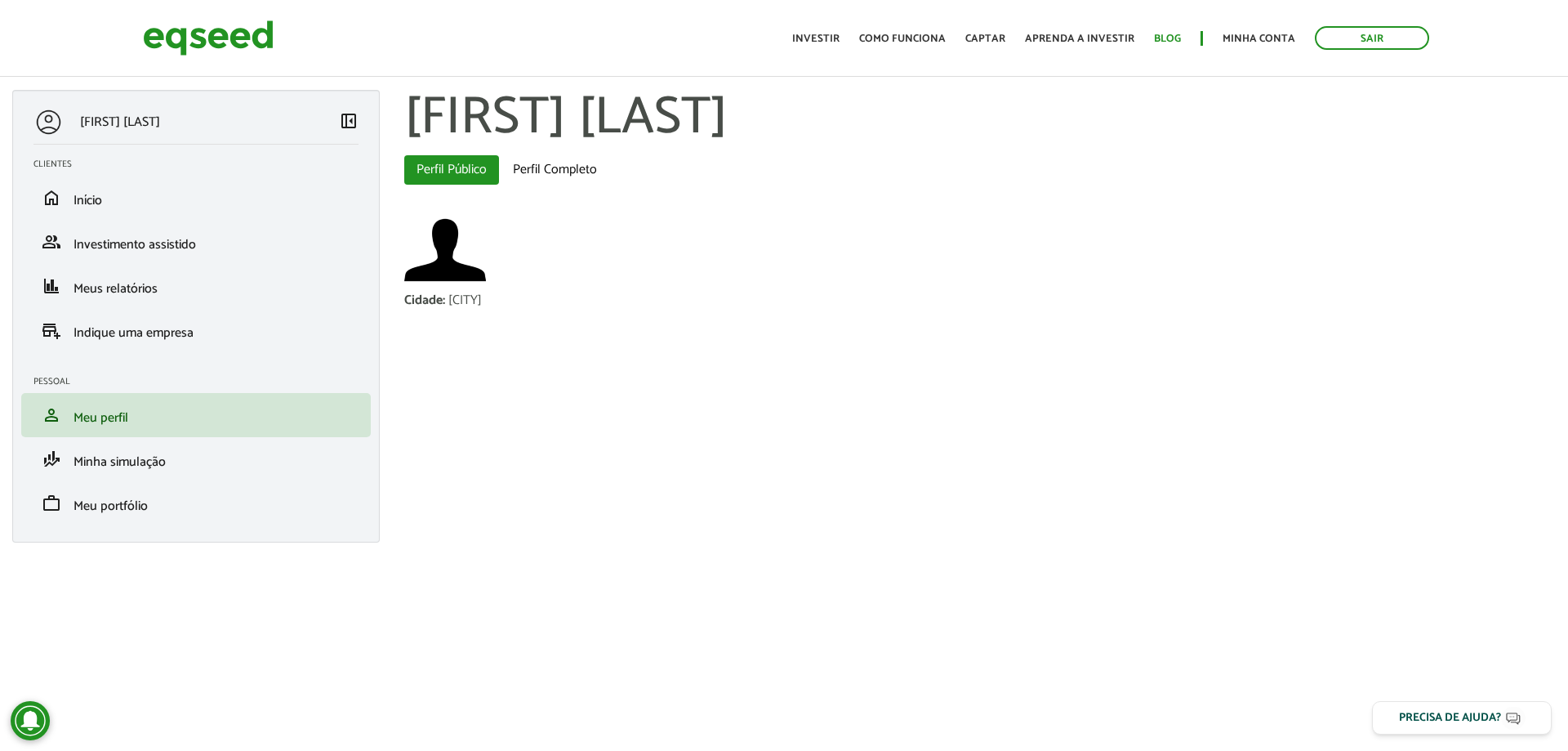 scroll, scrollTop: 0, scrollLeft: 0, axis: both 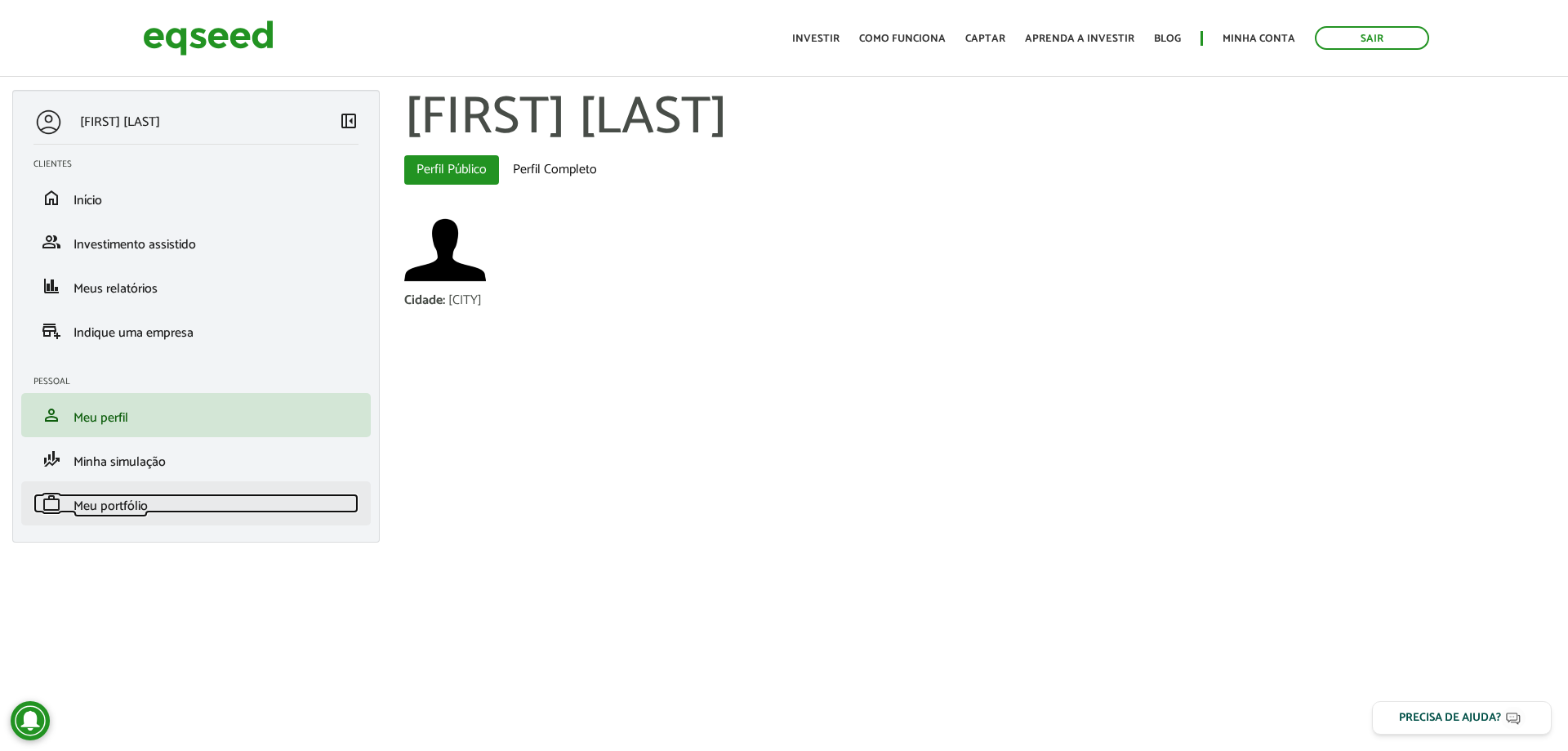 click on "Meu portfólio" at bounding box center (110, 506) 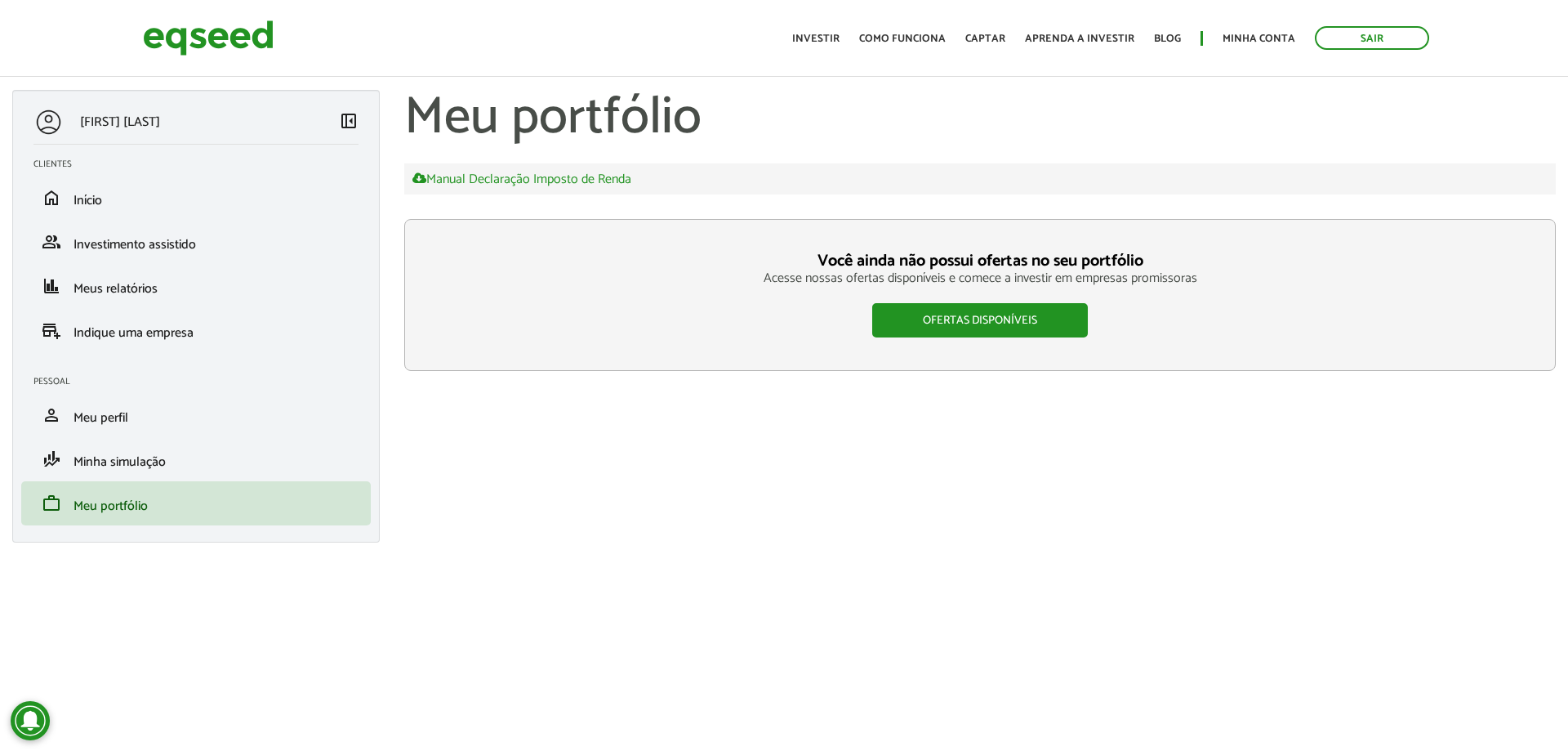 scroll, scrollTop: 0, scrollLeft: 0, axis: both 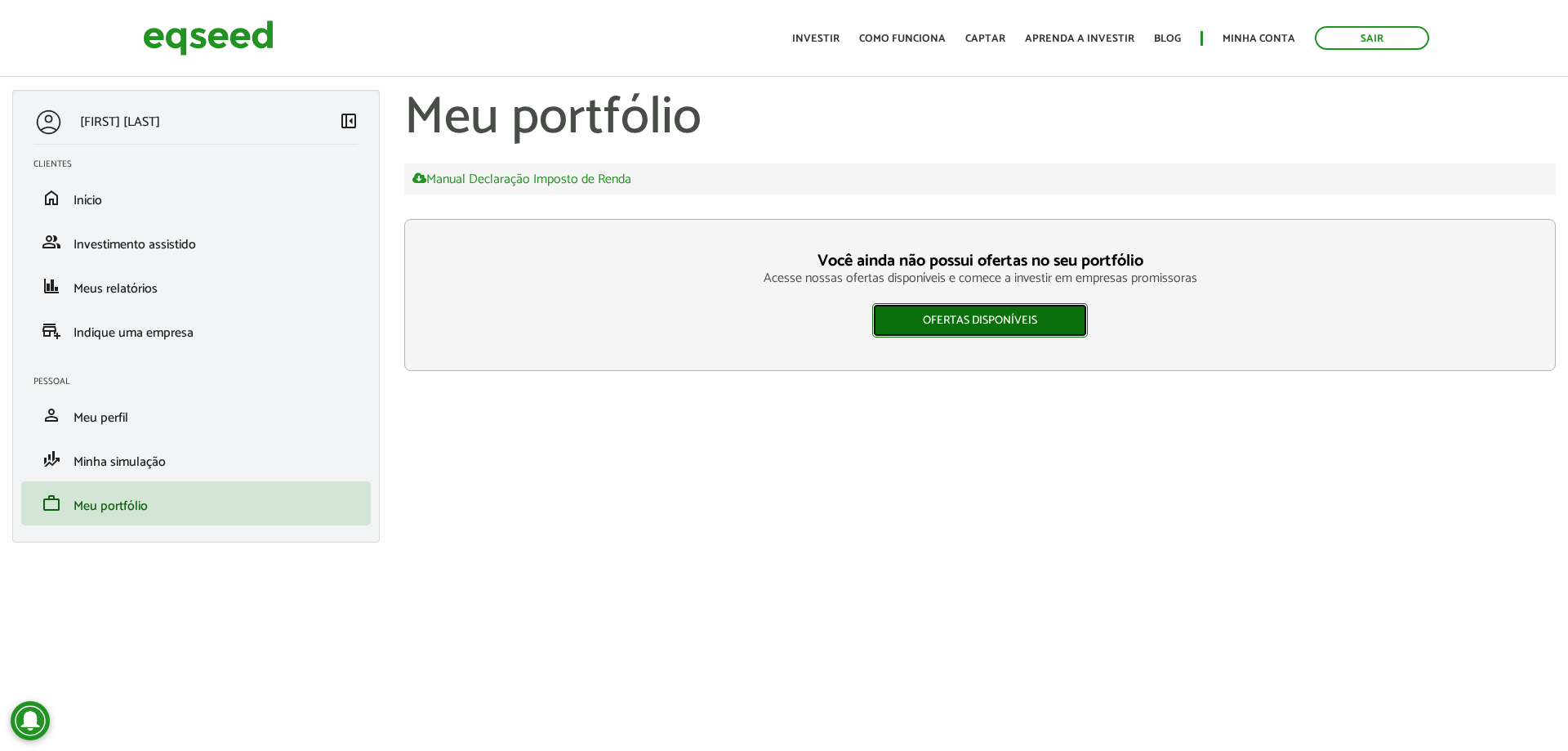 click on "Ofertas disponíveis" at bounding box center (980, 320) 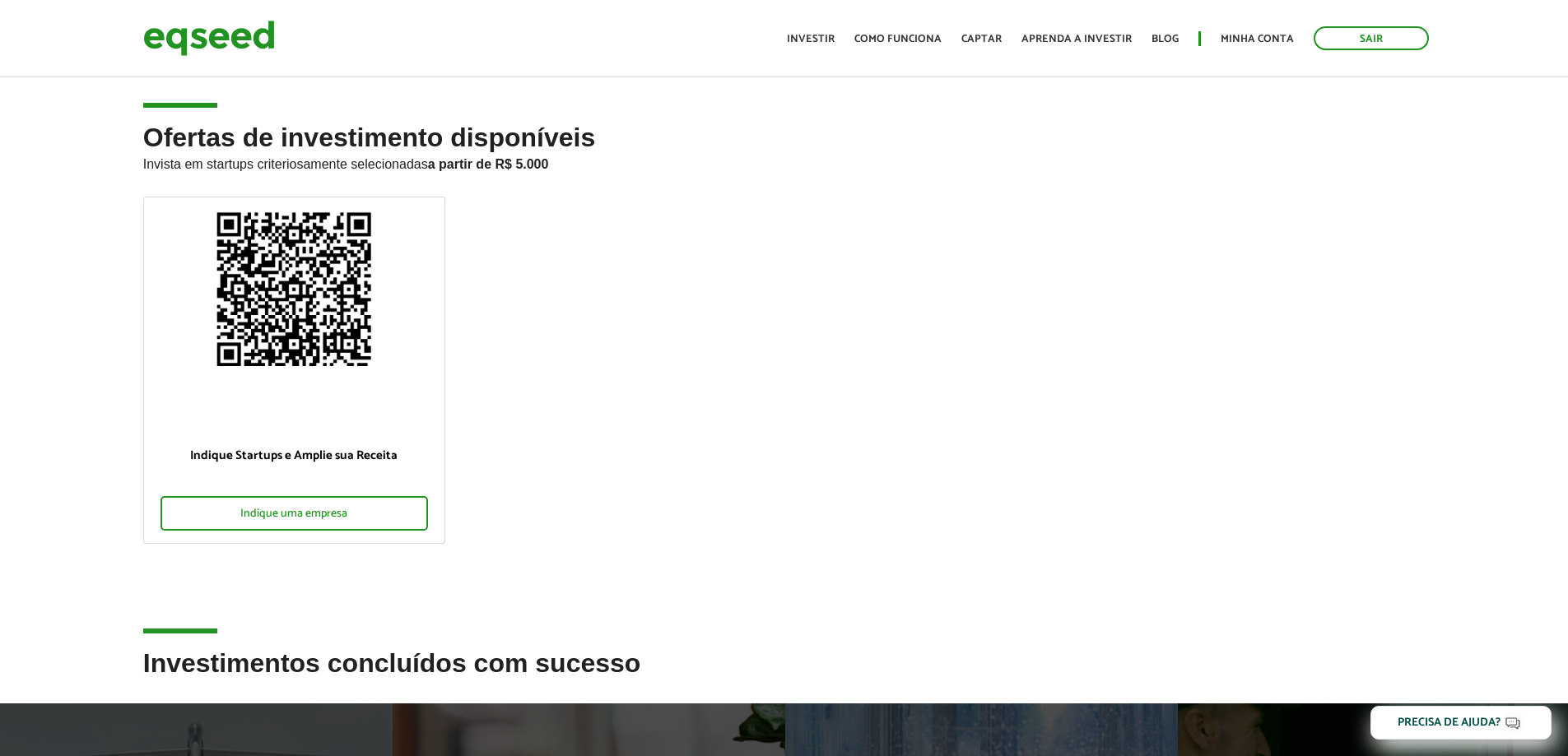 scroll, scrollTop: 0, scrollLeft: 0, axis: both 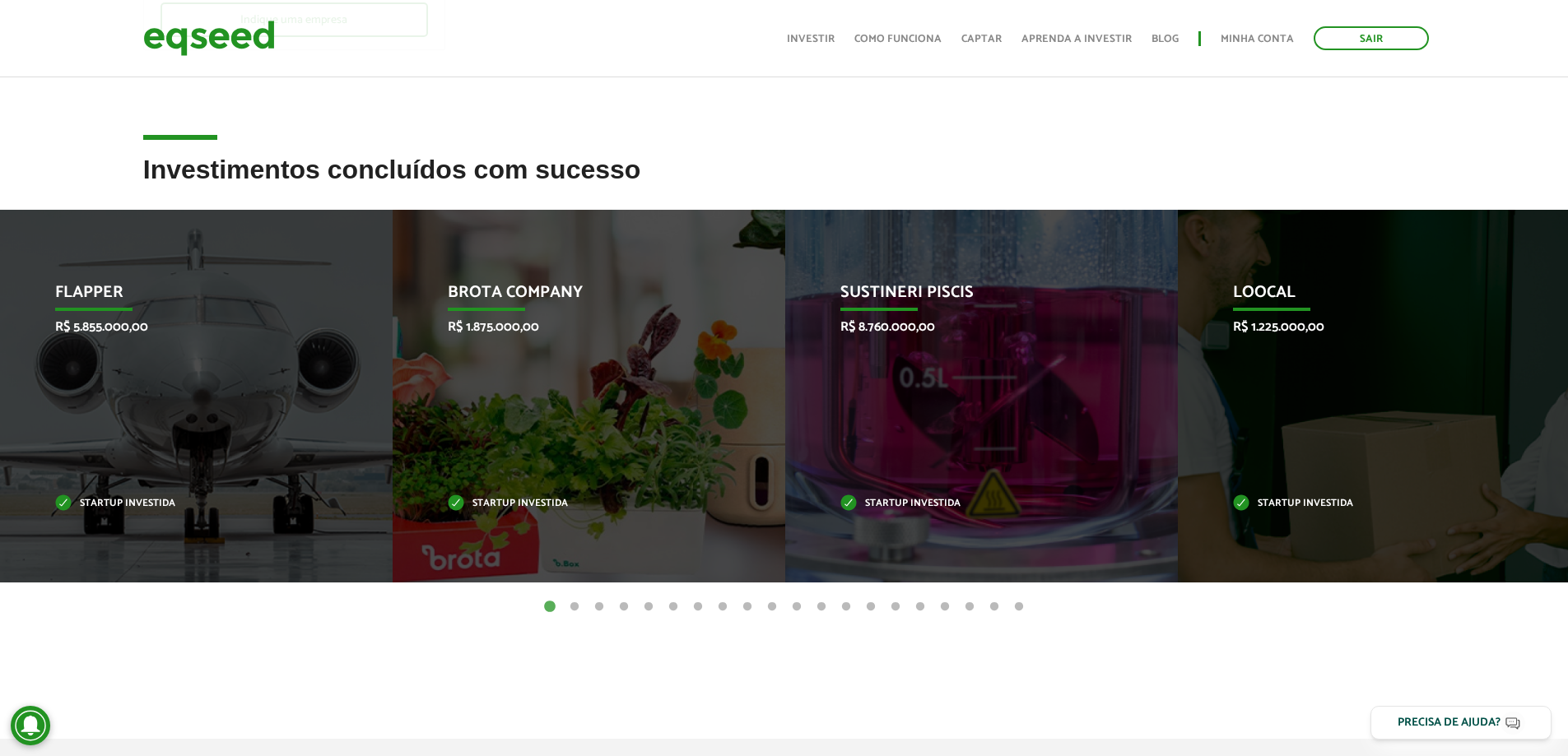 click on "2" at bounding box center (575, 607) 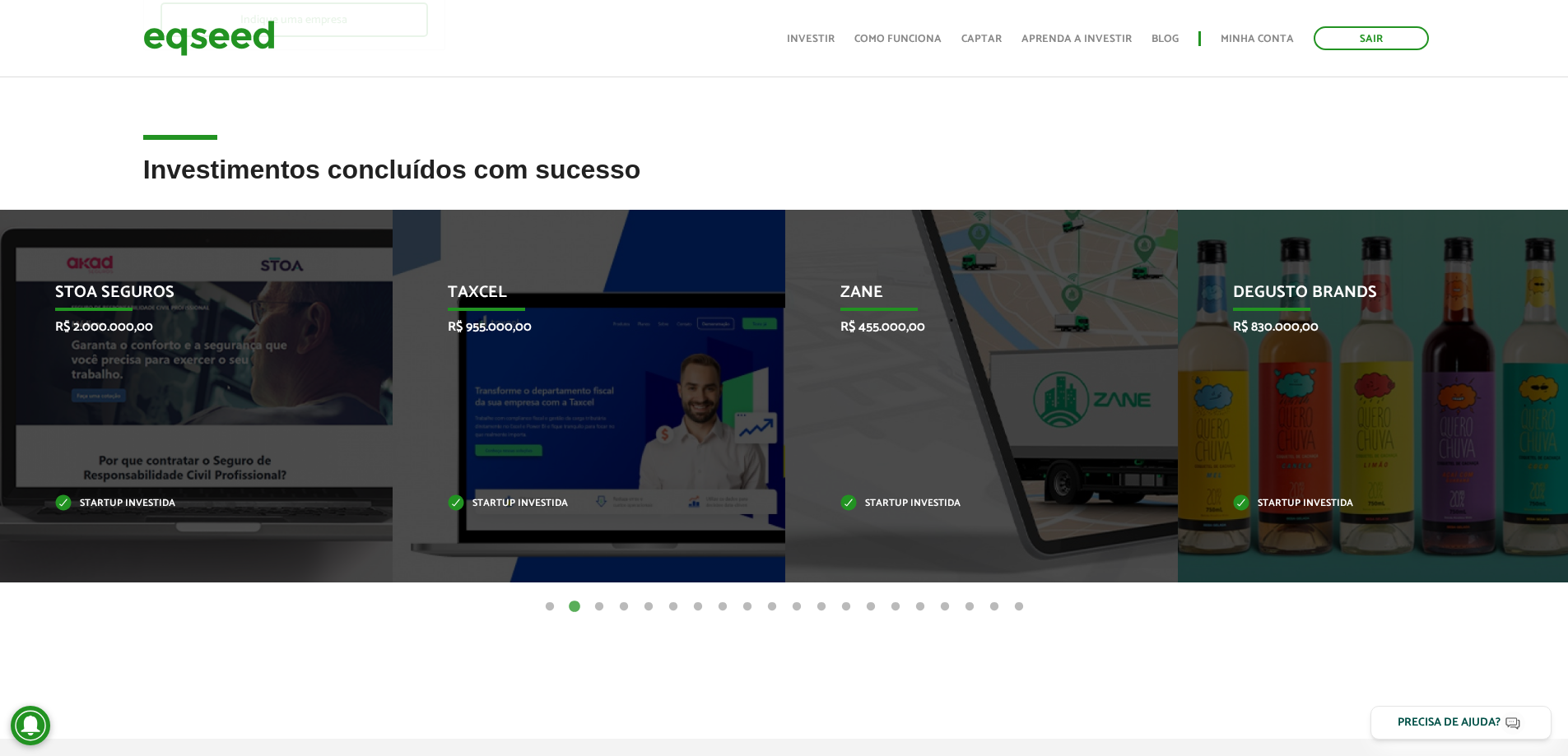 click on "17" at bounding box center (945, 607) 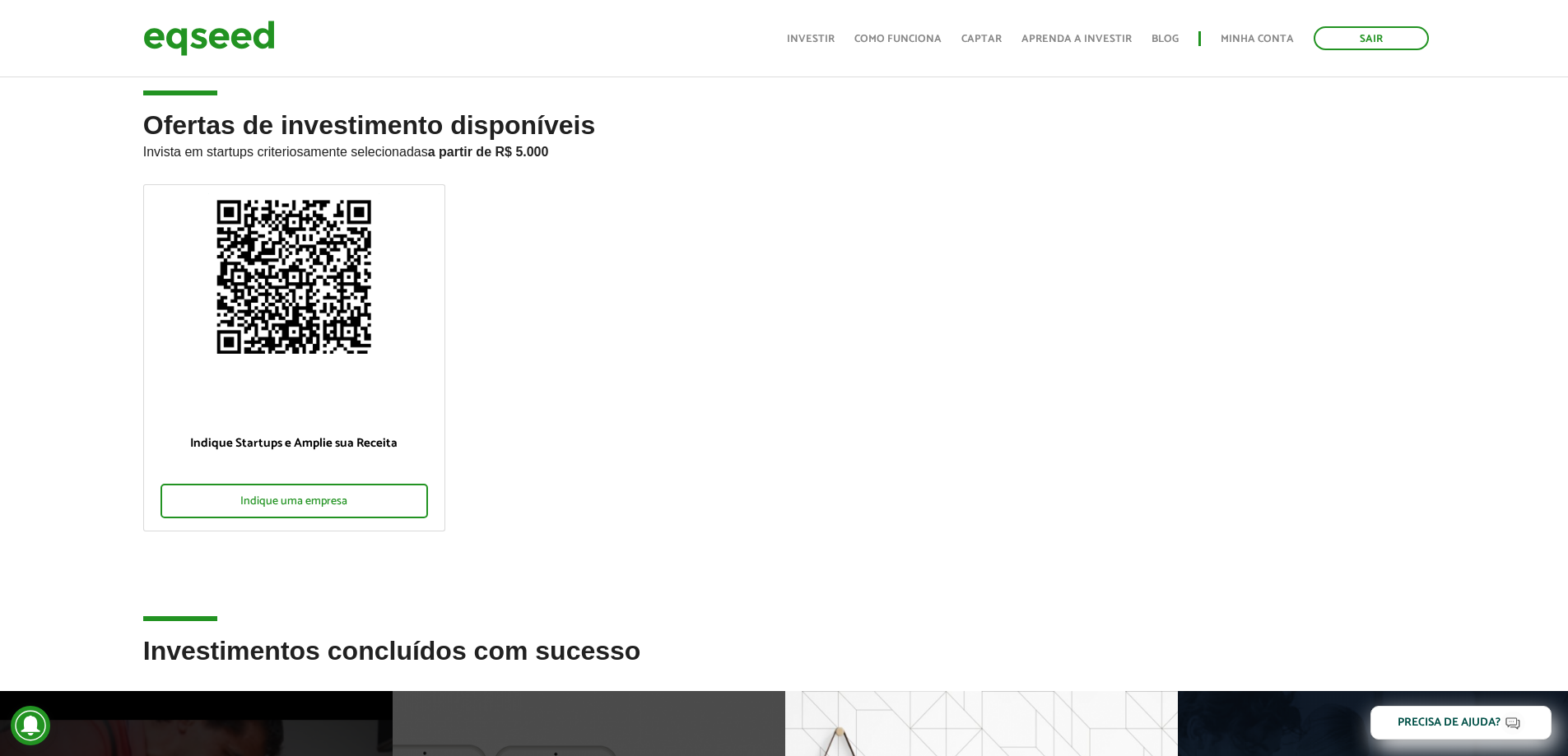 scroll, scrollTop: 0, scrollLeft: 0, axis: both 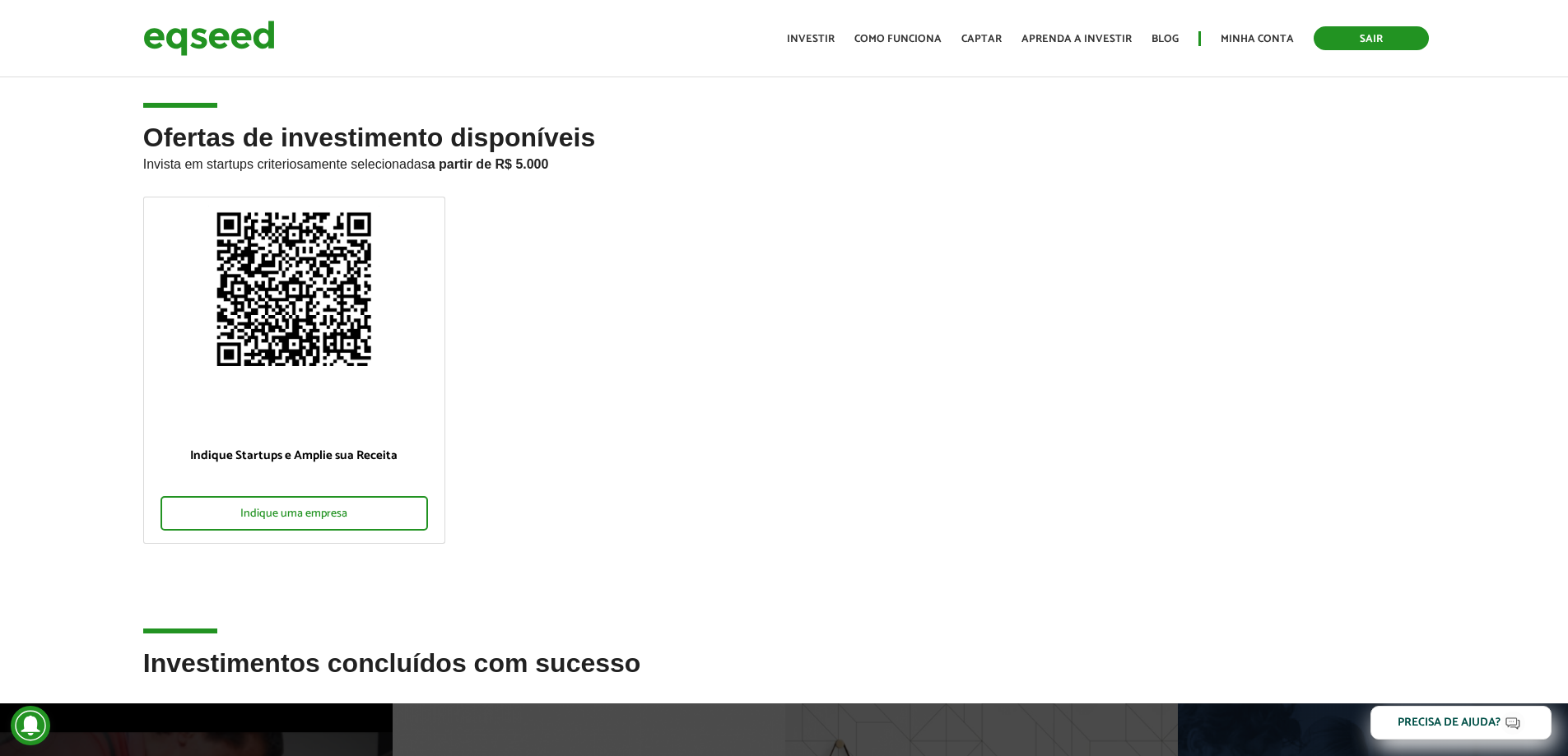 click on "Sair" at bounding box center [1371, 38] 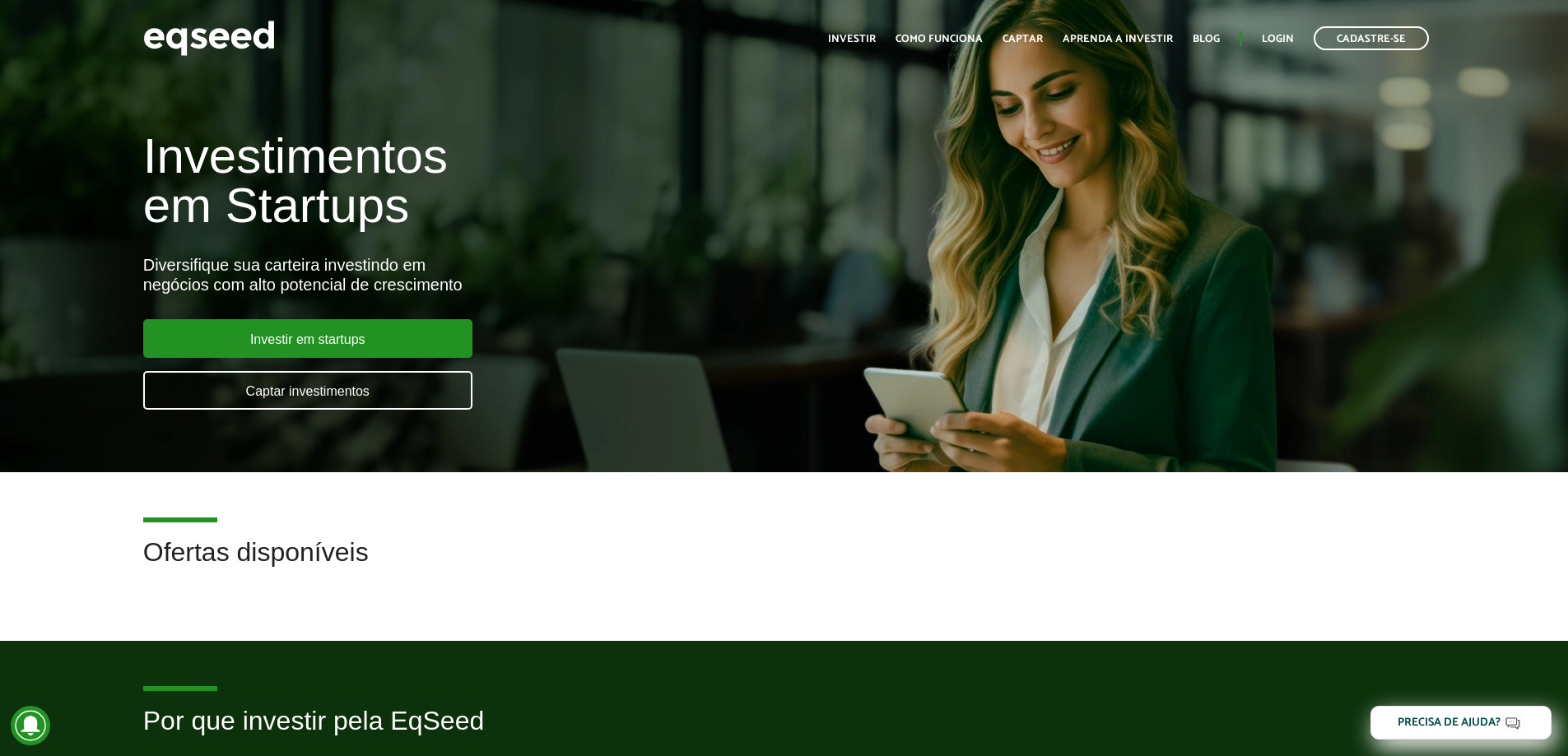 scroll, scrollTop: 0, scrollLeft: 0, axis: both 